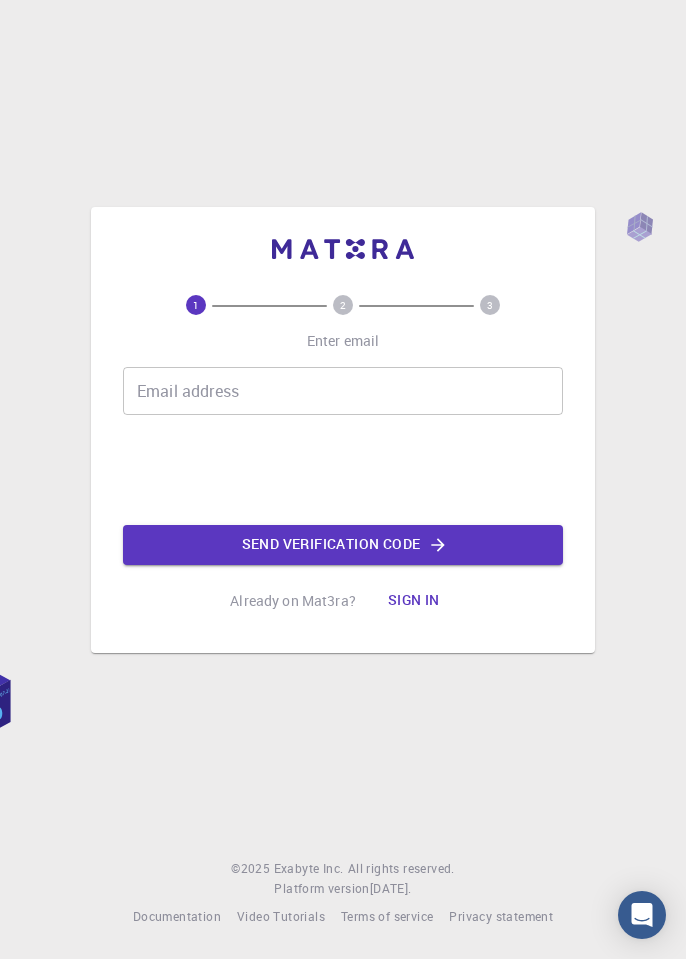 scroll, scrollTop: 0, scrollLeft: 0, axis: both 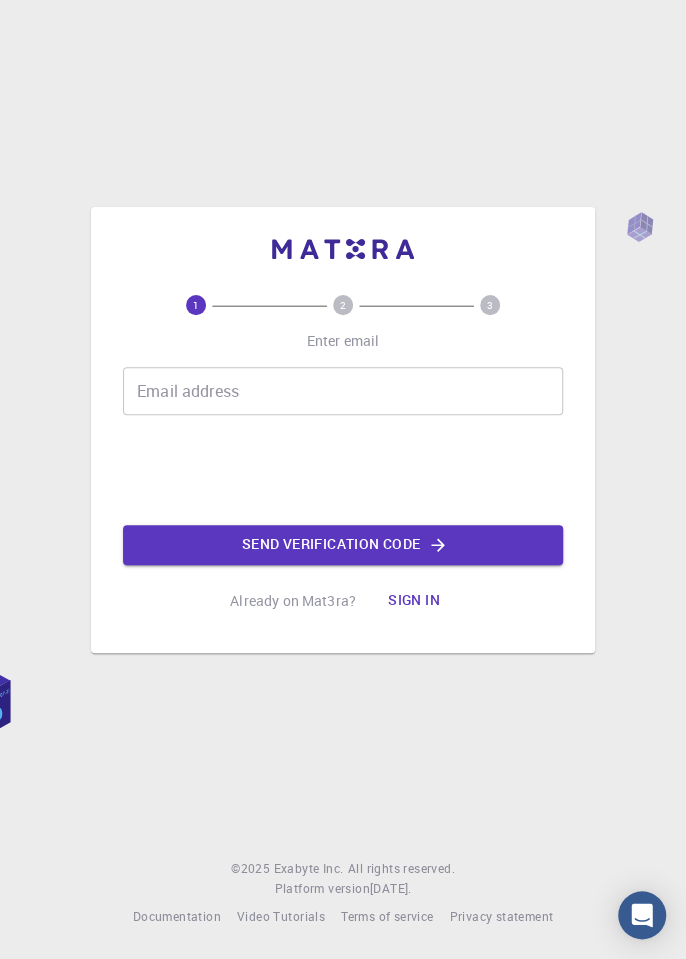 click on "Email address" at bounding box center [343, 391] 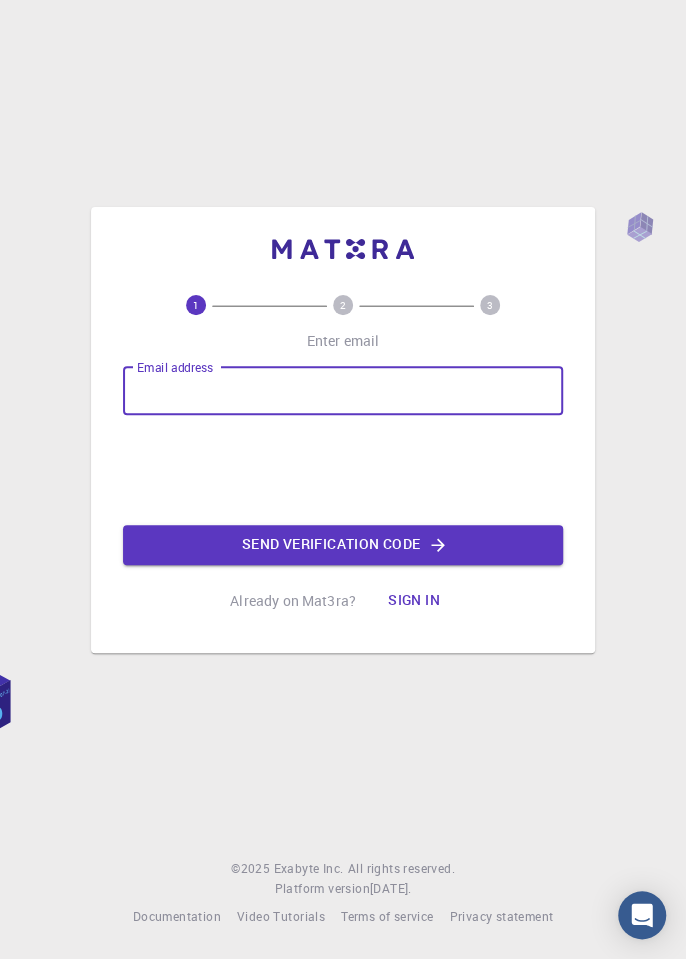 type on "[EMAIL_ADDRESS][DOMAIN_NAME]" 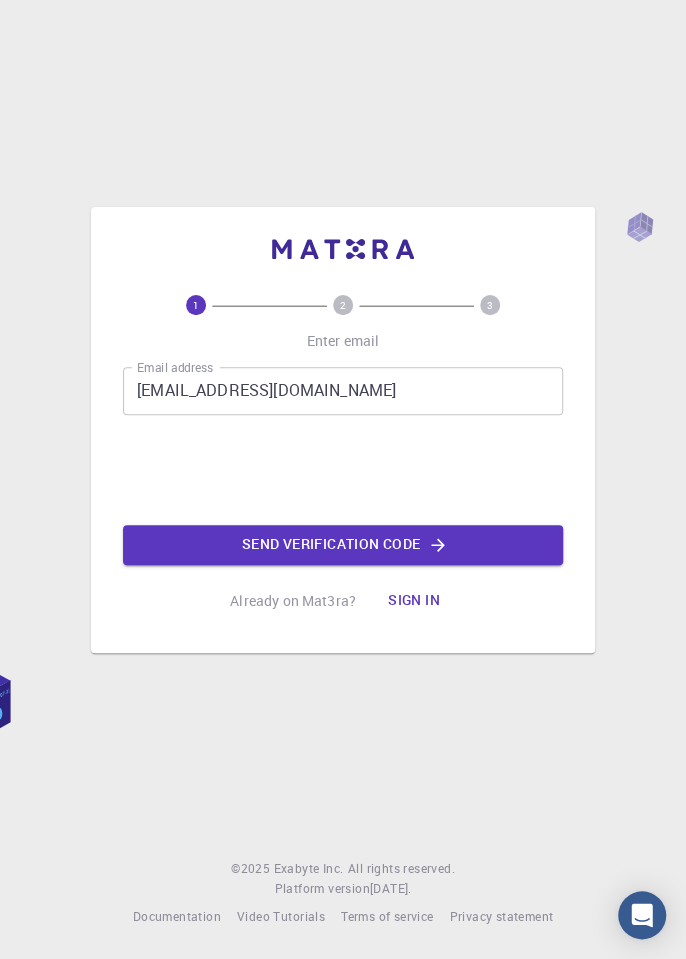 click on "Sign in" at bounding box center (414, 601) 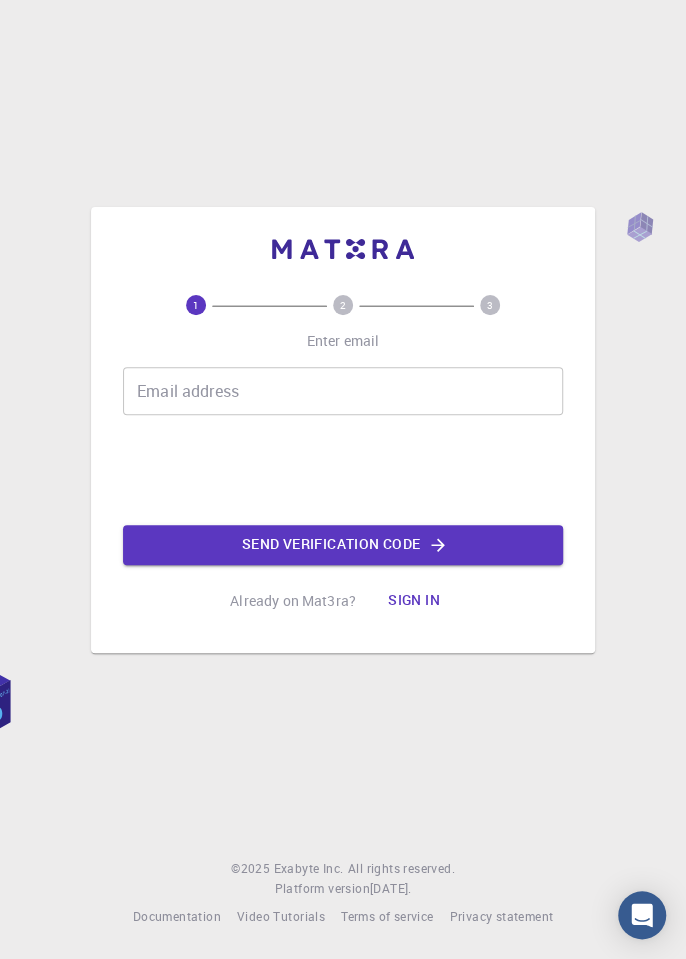 click on "Email address" at bounding box center [343, 391] 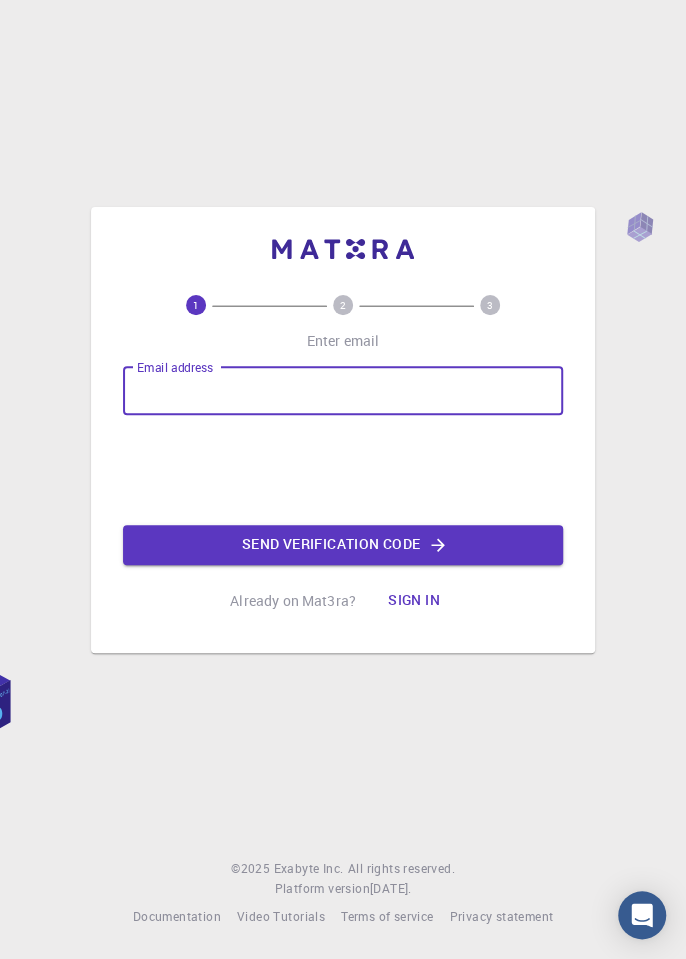 type on "[EMAIL_ADDRESS][DOMAIN_NAME]" 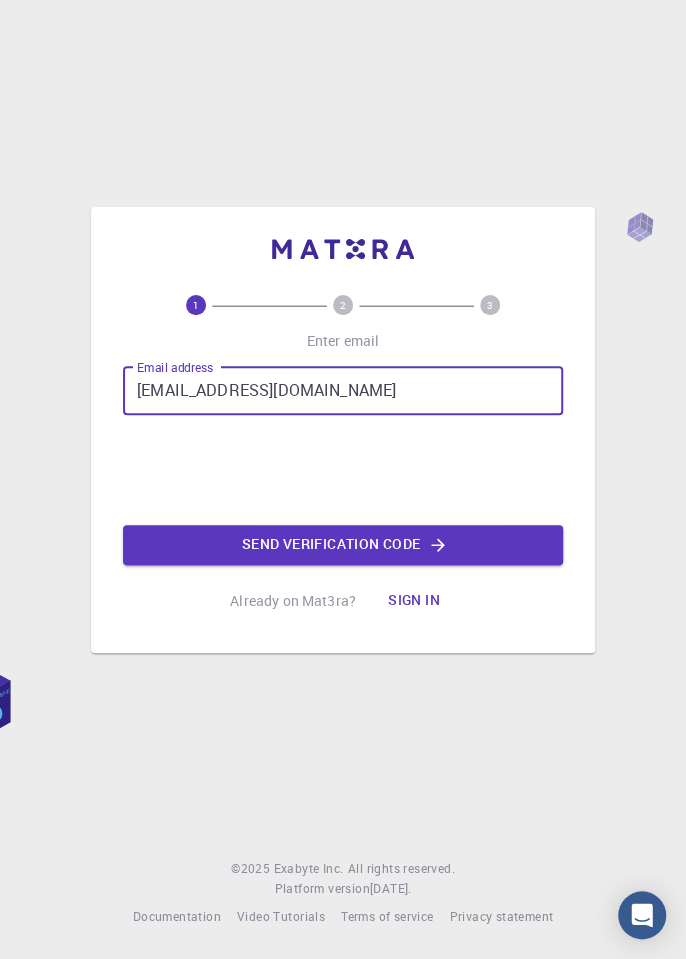 click on "Send verification code" 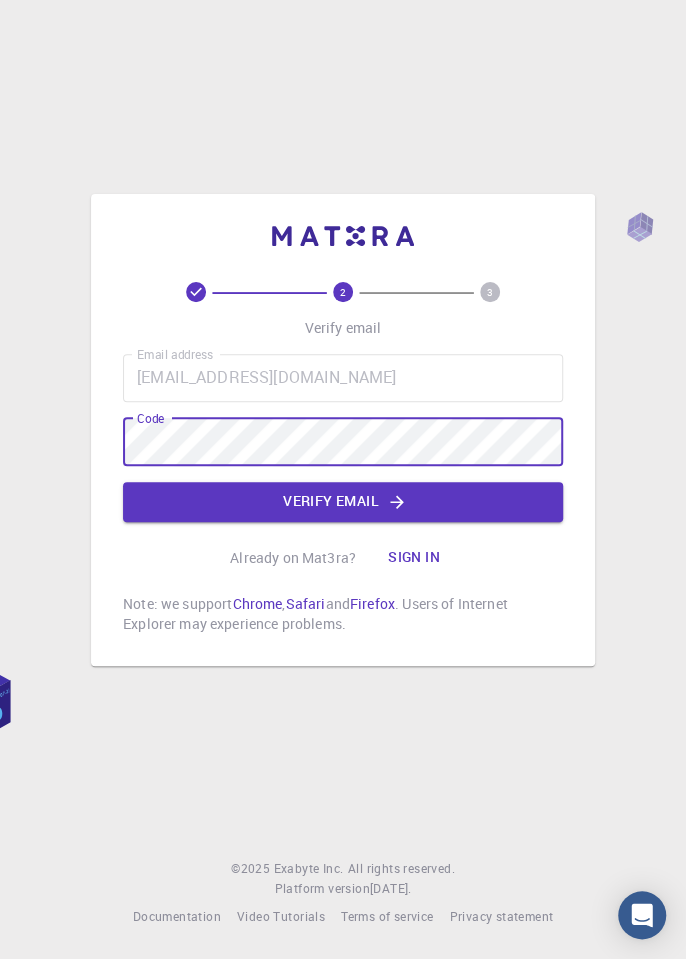 click on "Sign in" at bounding box center (414, 558) 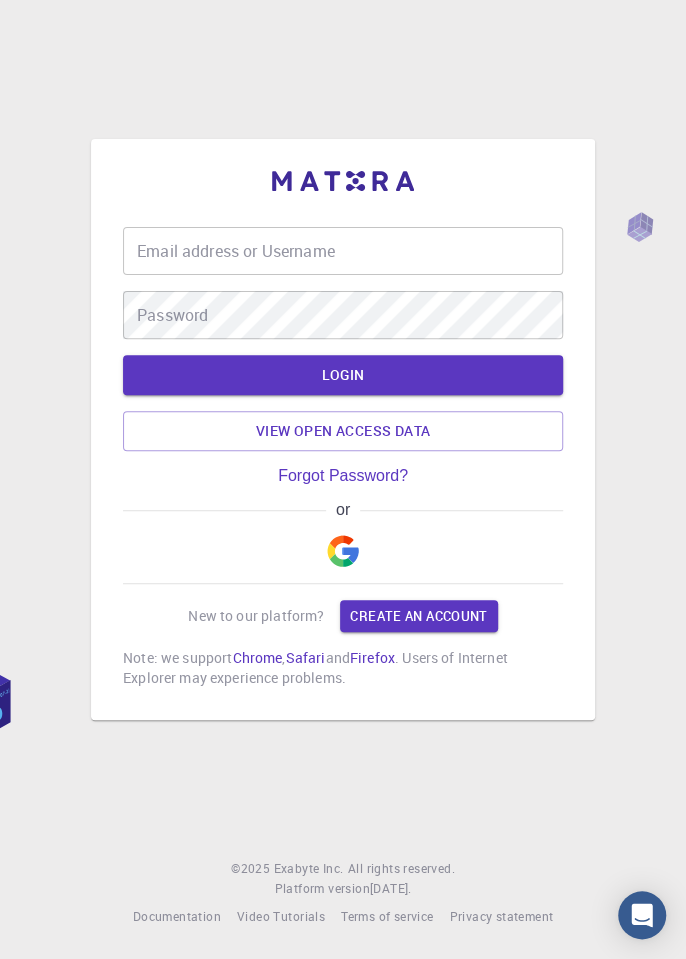 click at bounding box center [343, 551] 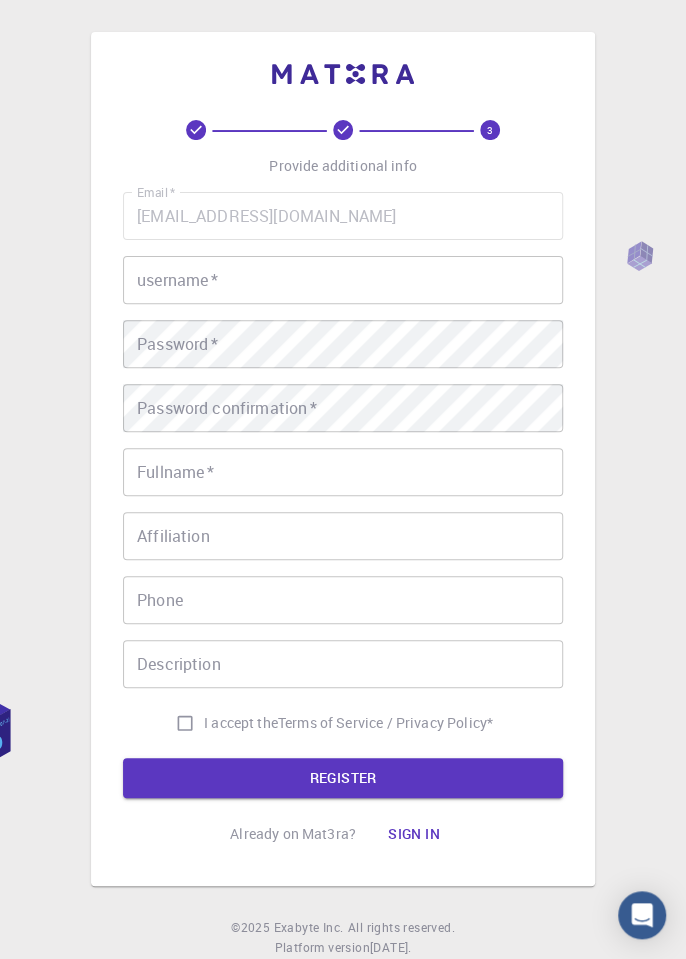click on "username   *" at bounding box center [343, 280] 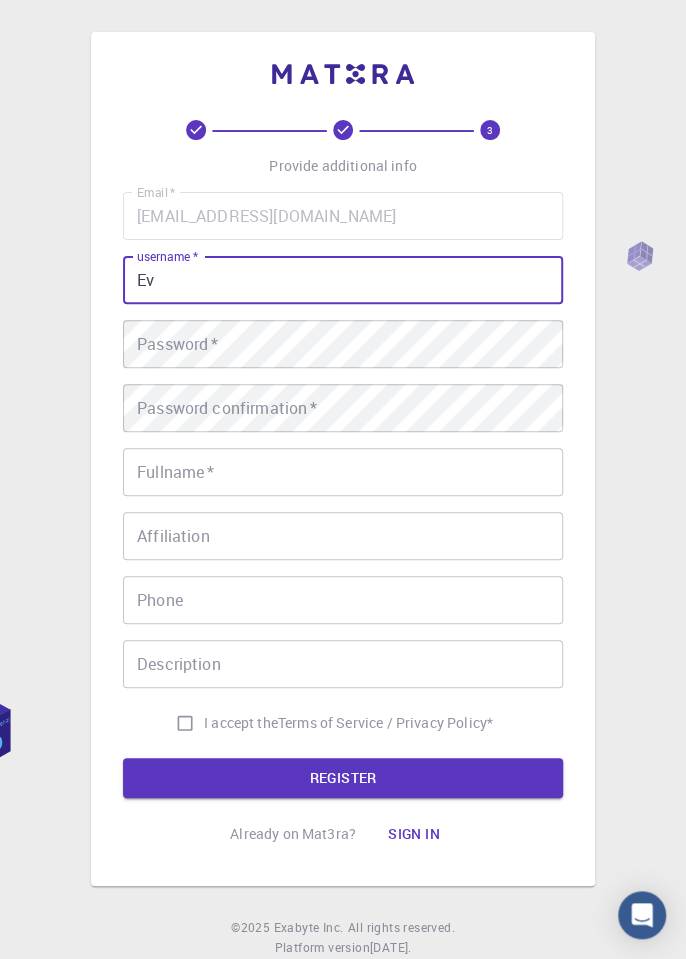 type on "E" 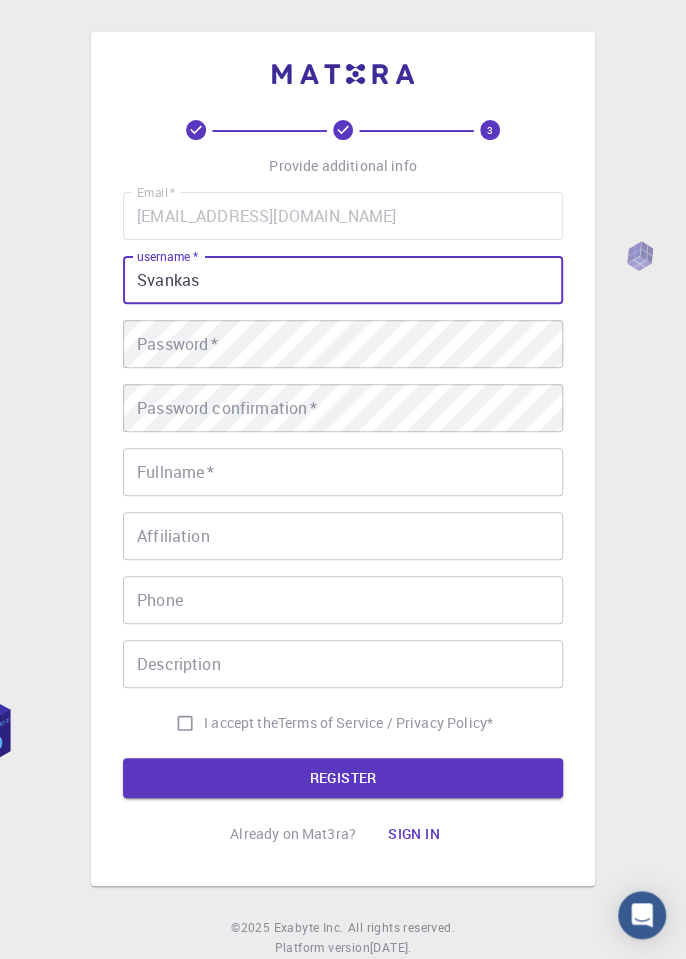 type on "Svankas" 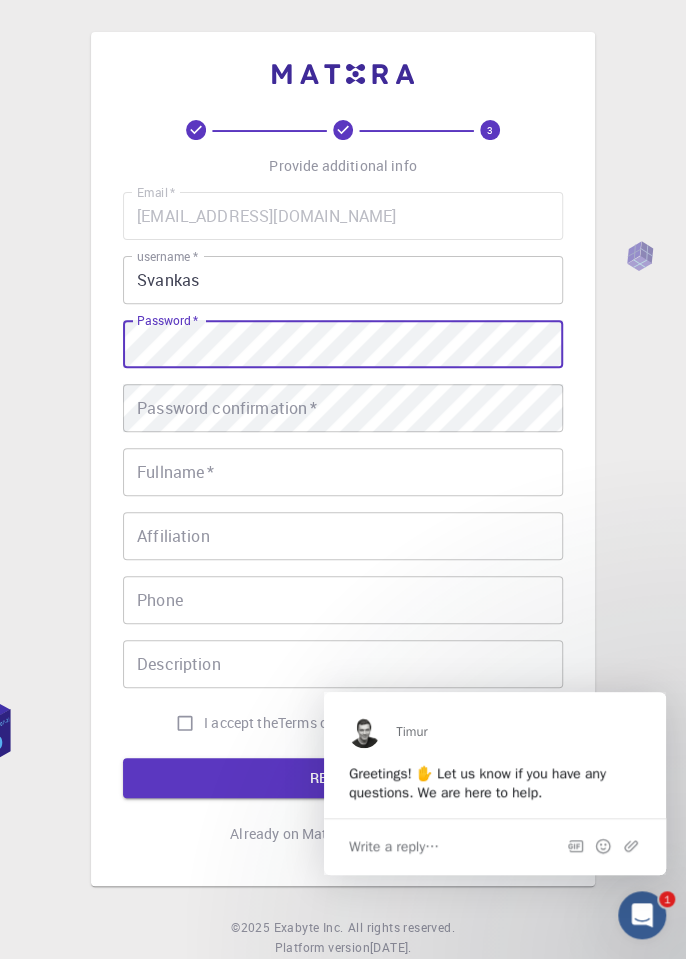 scroll, scrollTop: 0, scrollLeft: 0, axis: both 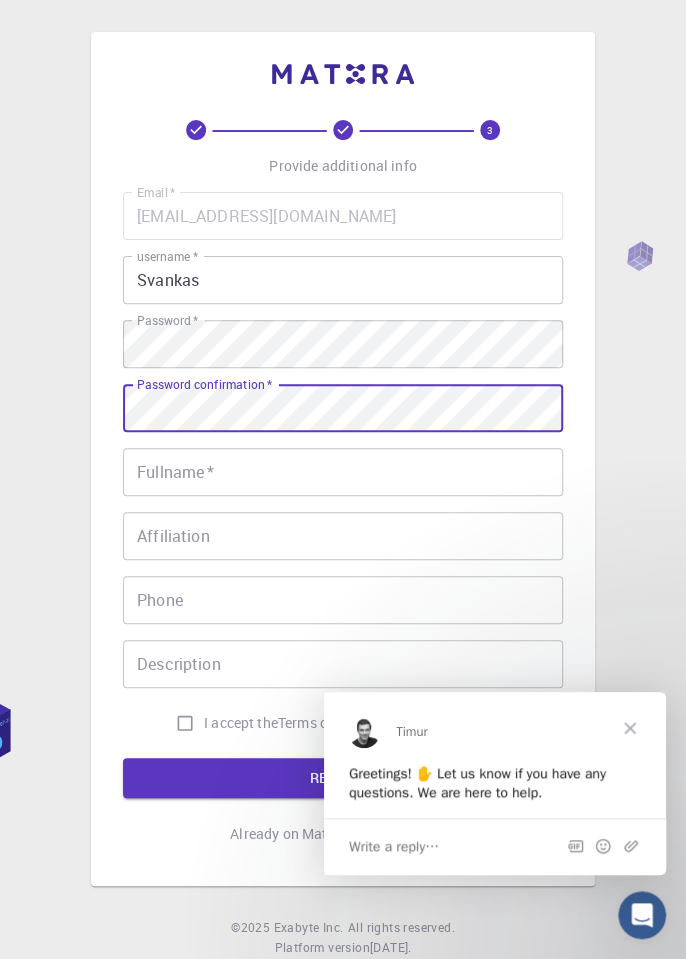 click on "Fullname   *" at bounding box center (343, 472) 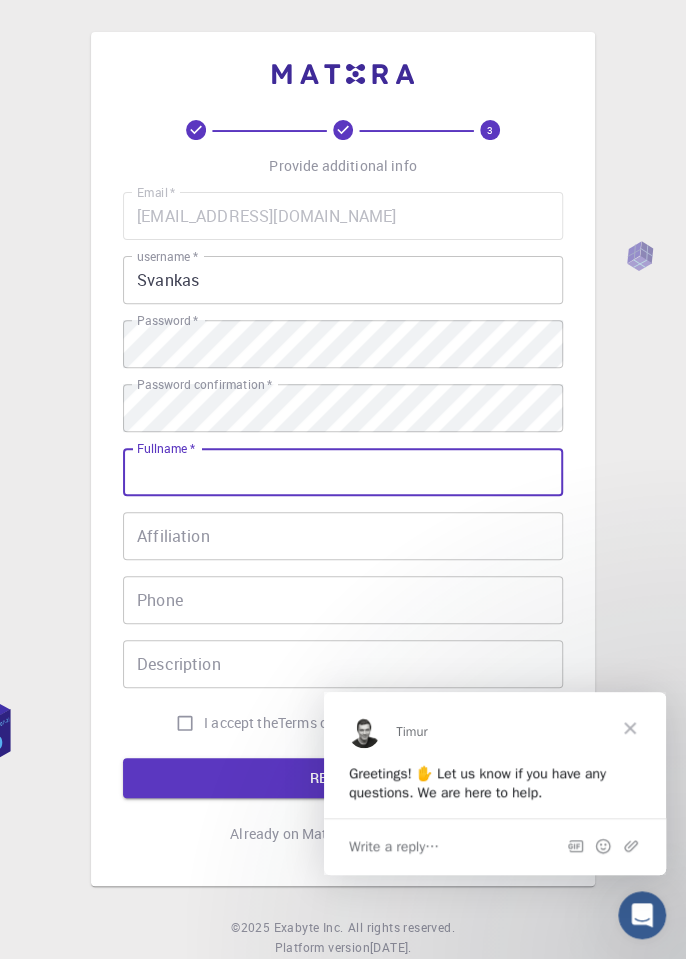 type on "[DEMOGRAPHIC_DATA][PERSON_NAME]" 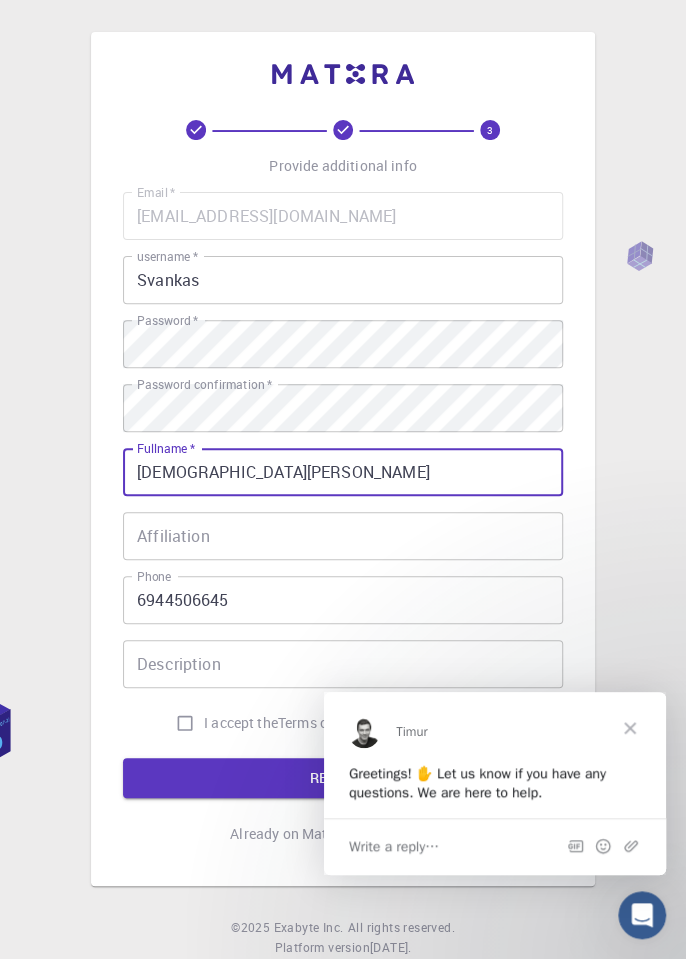 click at bounding box center (630, 728) 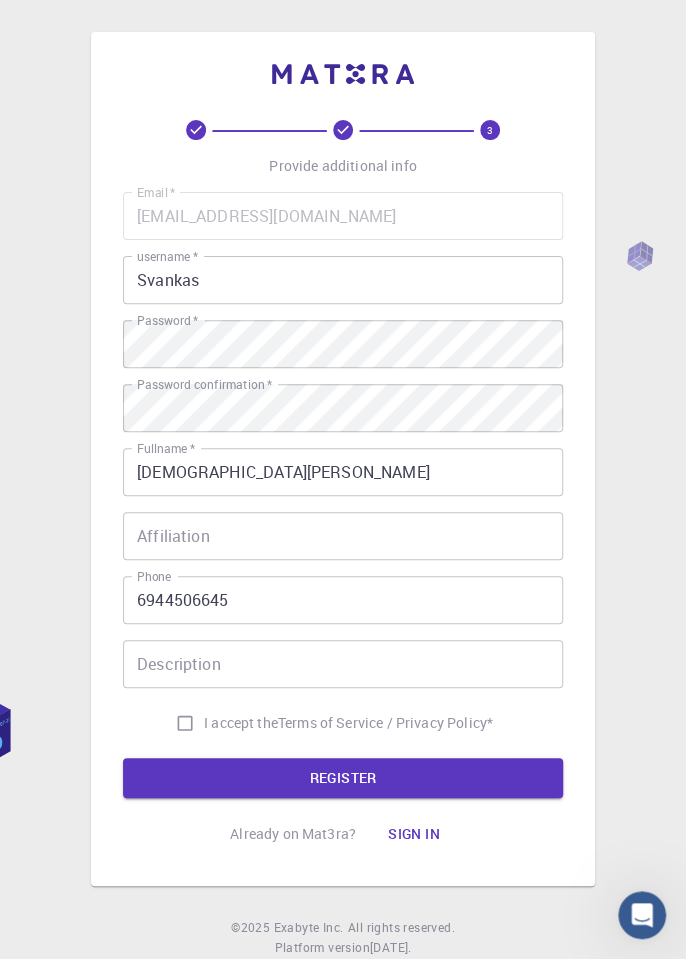click on "Affiliation" at bounding box center [343, 536] 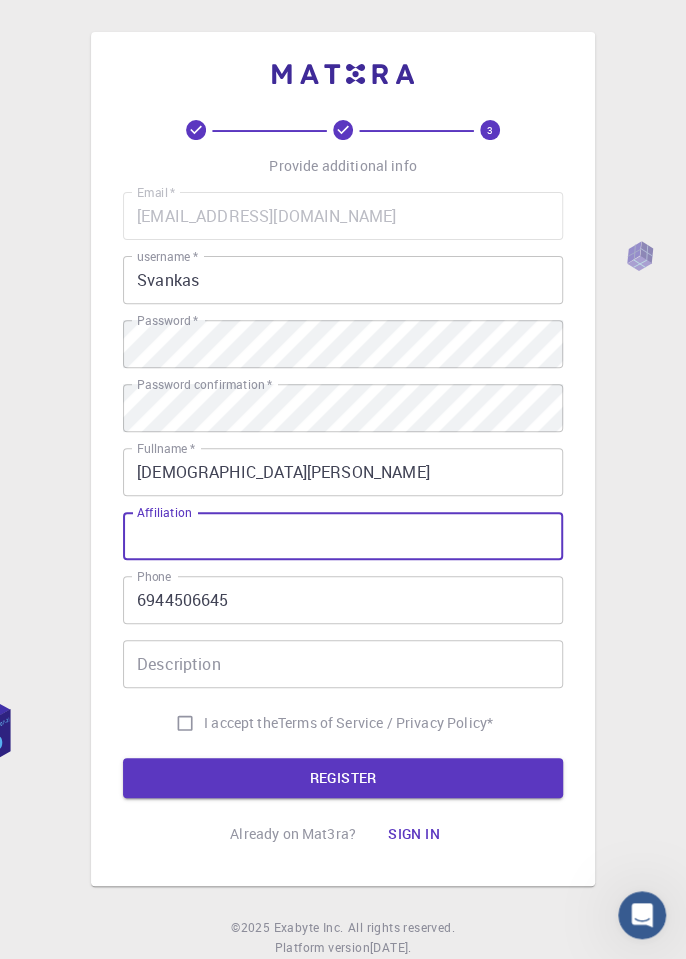 click on "6944506645" at bounding box center (343, 600) 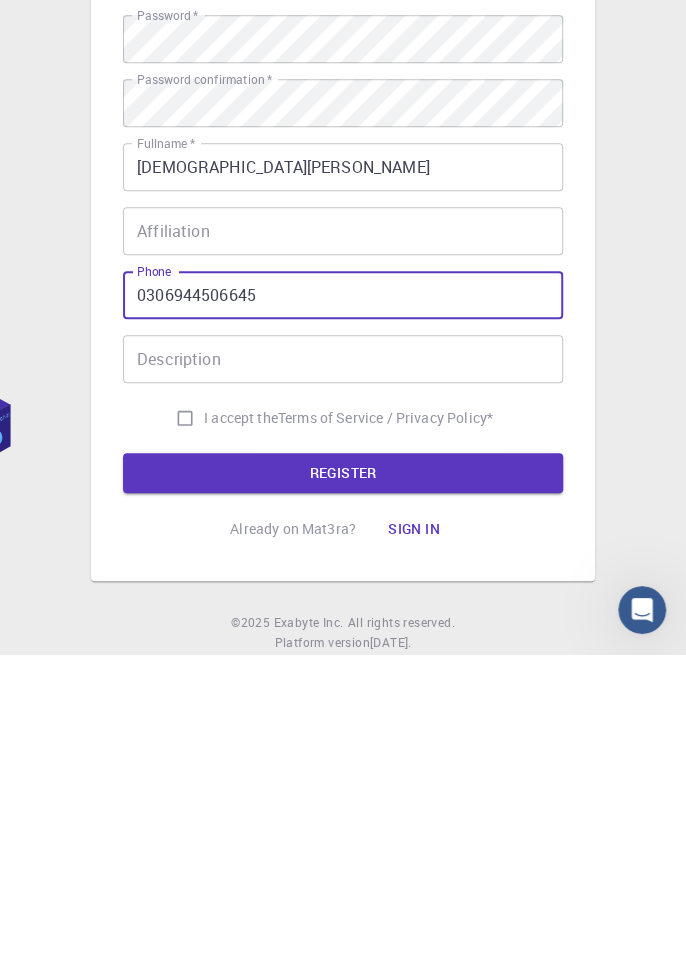 type on "0306944506645" 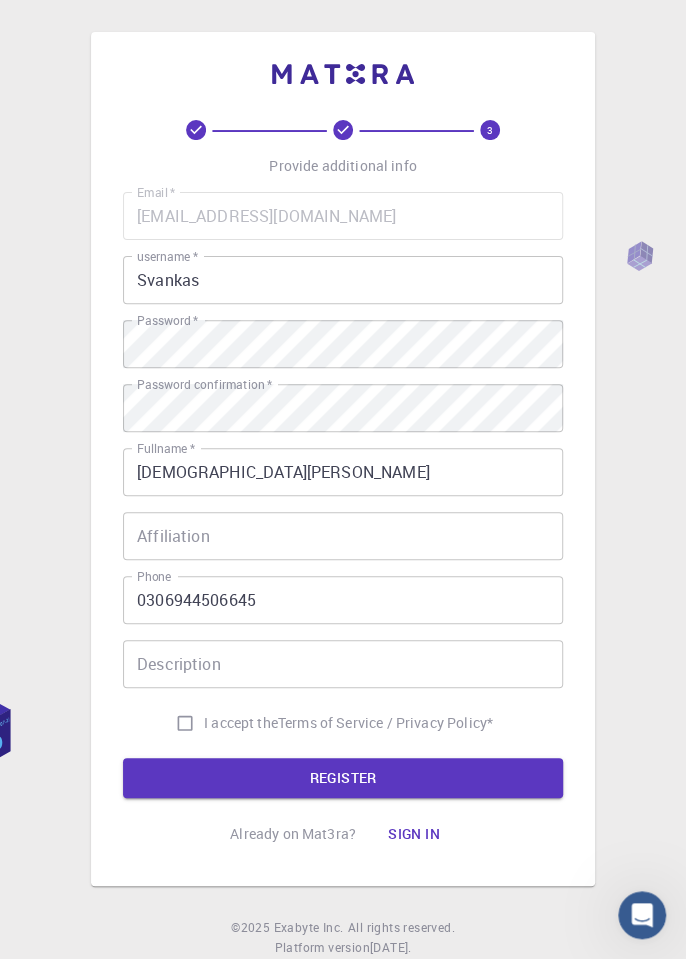 click on "I accept the  Terms of Service / Privacy Policy  *" at bounding box center [185, 723] 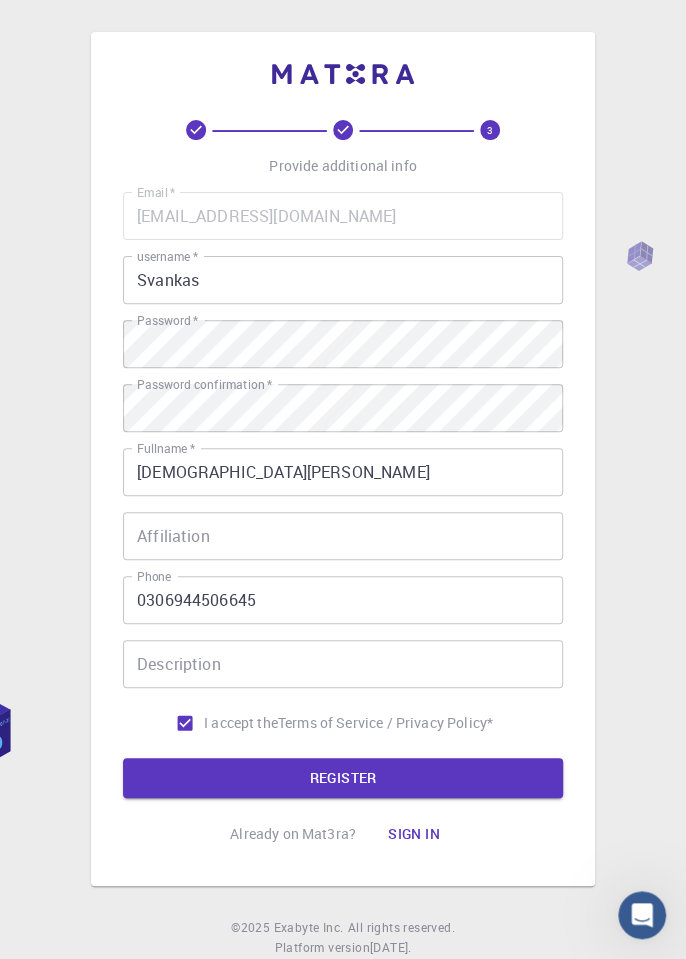 click on "REGISTER" at bounding box center [343, 778] 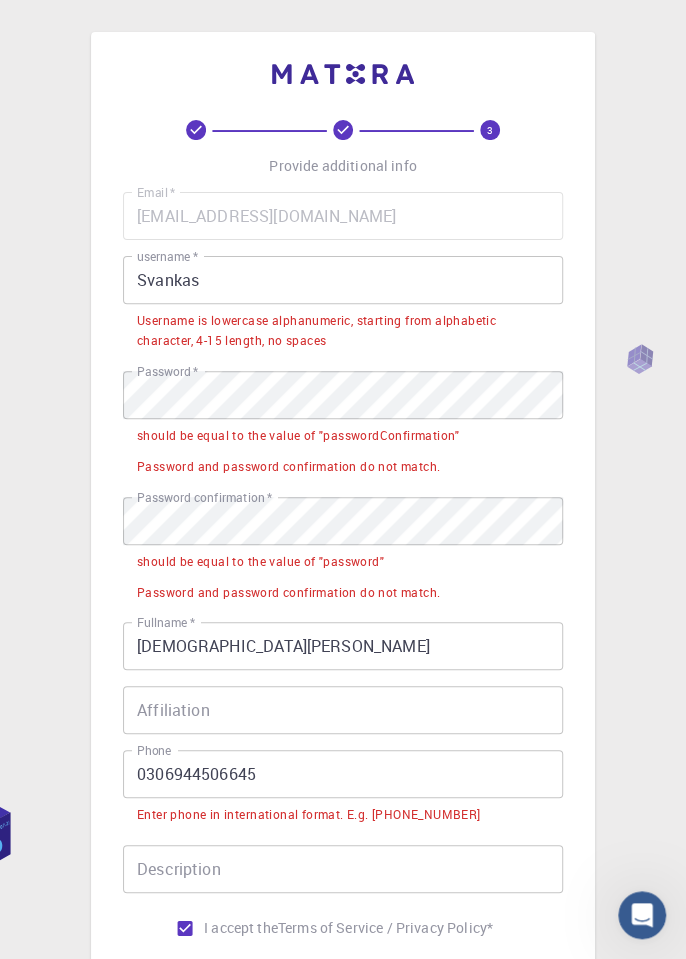 click on "Svankas" at bounding box center (343, 280) 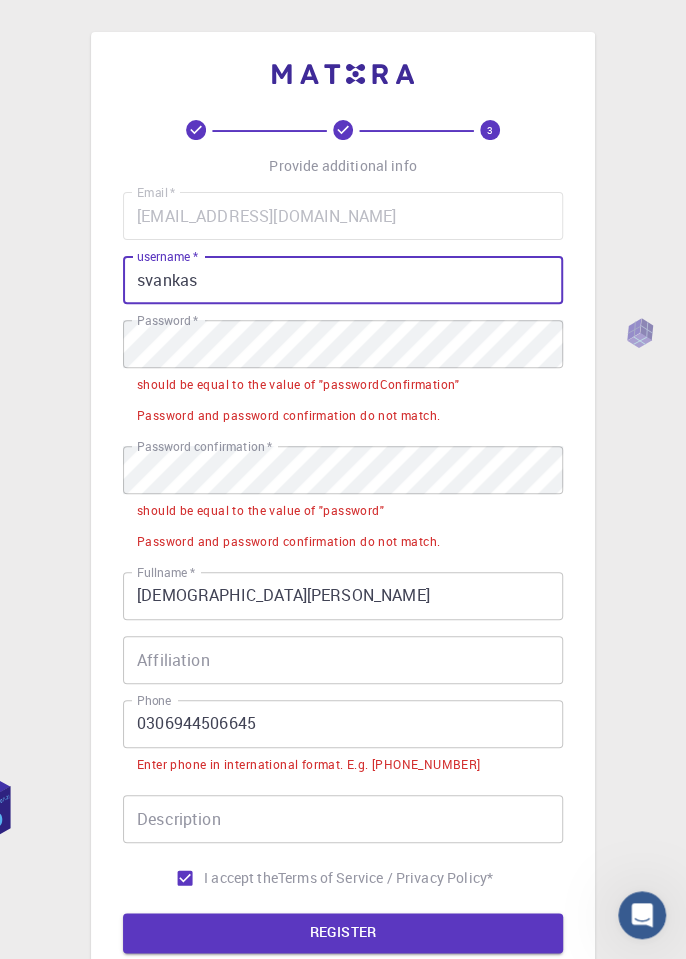 type on "svankas" 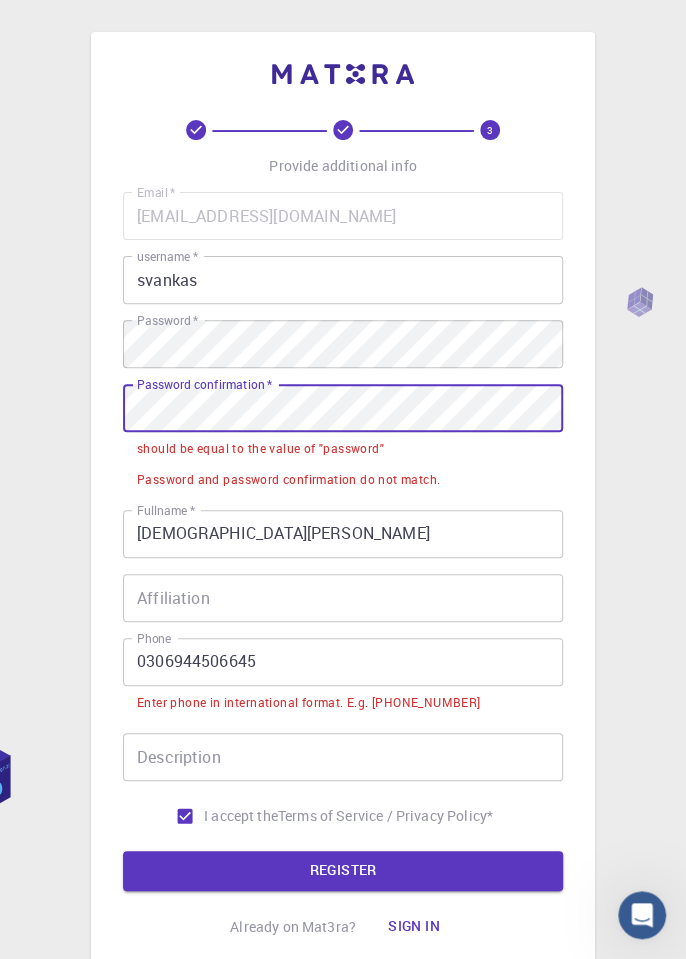 click on "0306944506645" at bounding box center (343, 662) 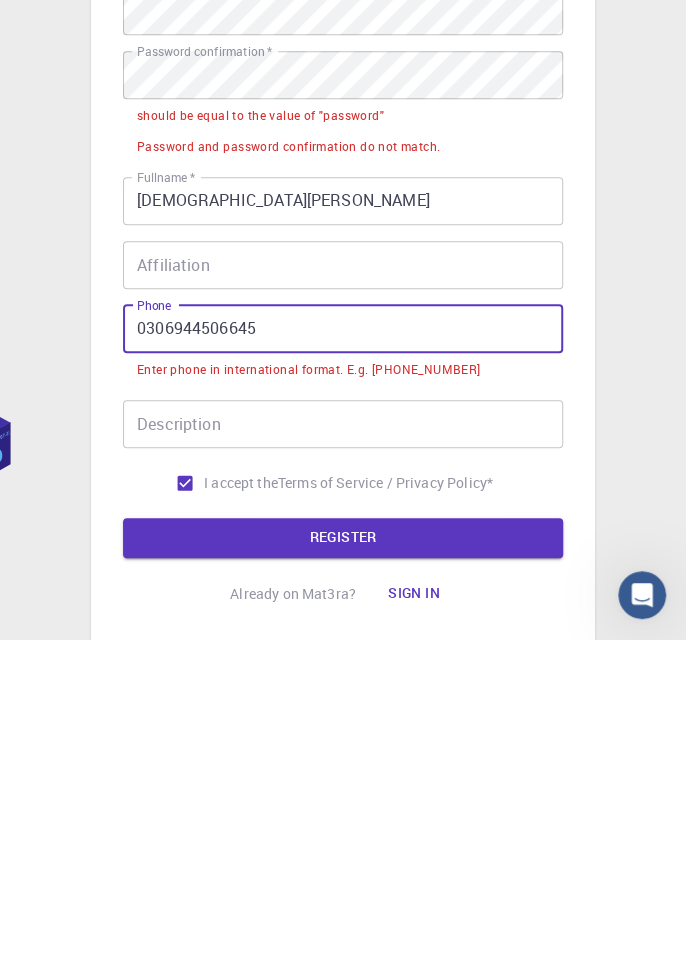 scroll, scrollTop: 22, scrollLeft: 0, axis: vertical 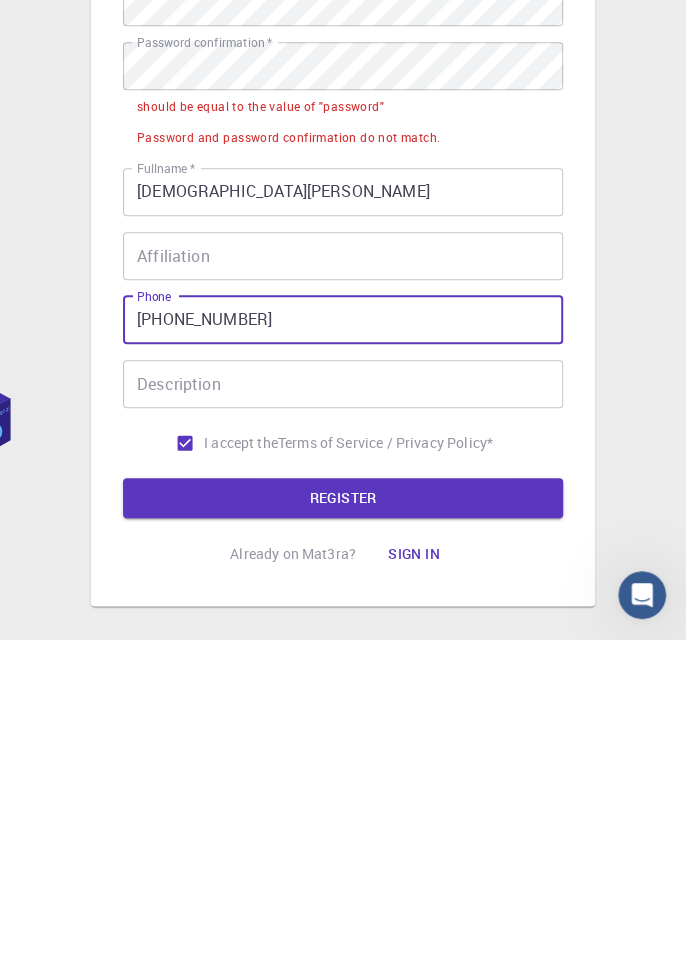 click on "[PHONE_NUMBER]" at bounding box center [343, 640] 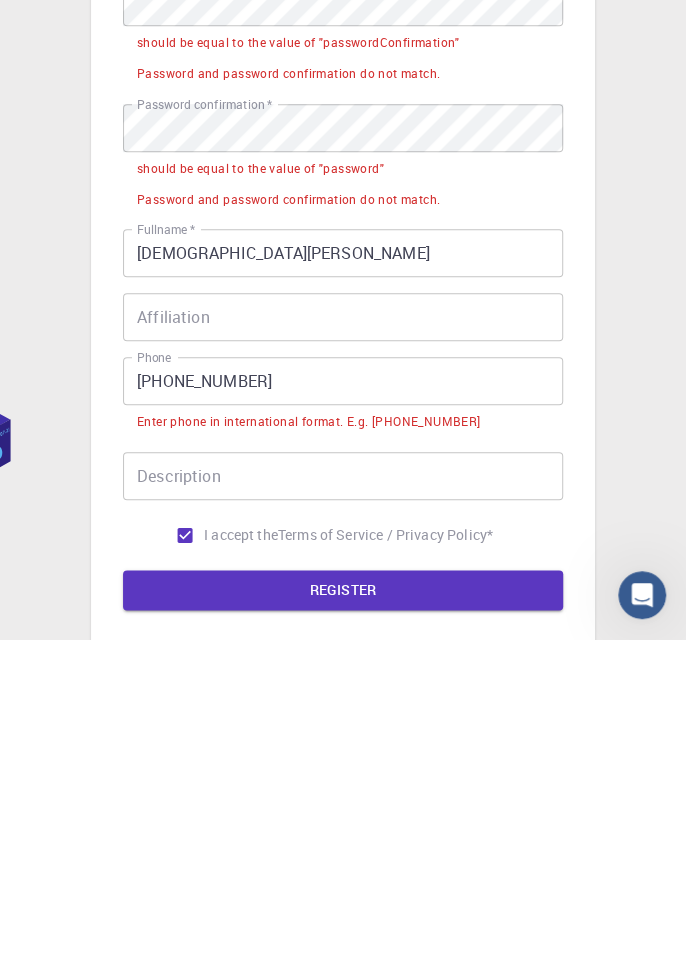 scroll, scrollTop: 73, scrollLeft: 0, axis: vertical 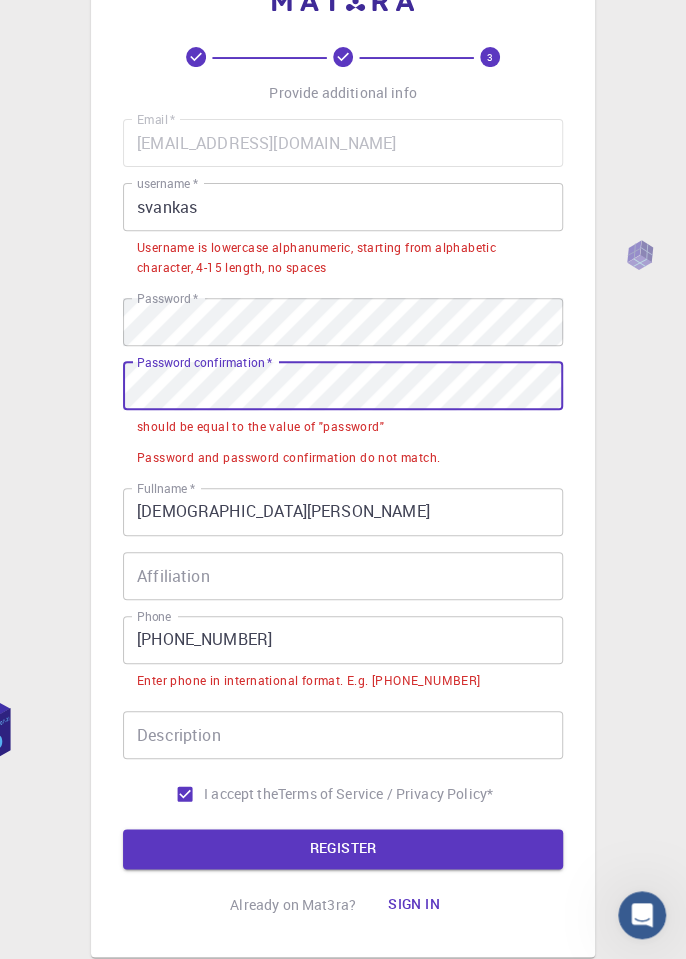 click on "REGISTER" at bounding box center (343, 849) 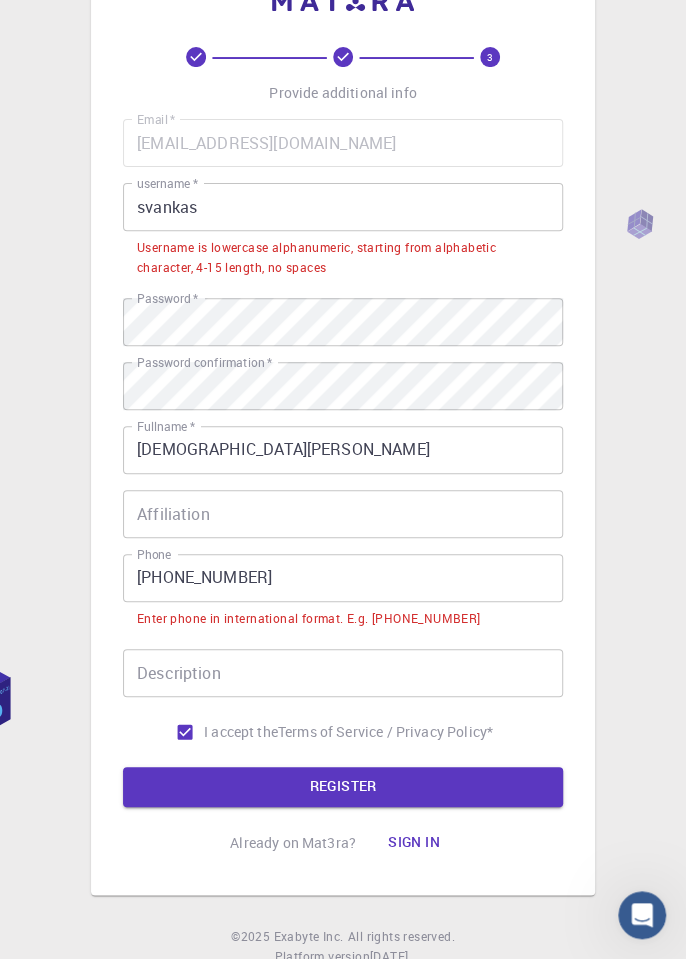 click on "REGISTER" at bounding box center [343, 787] 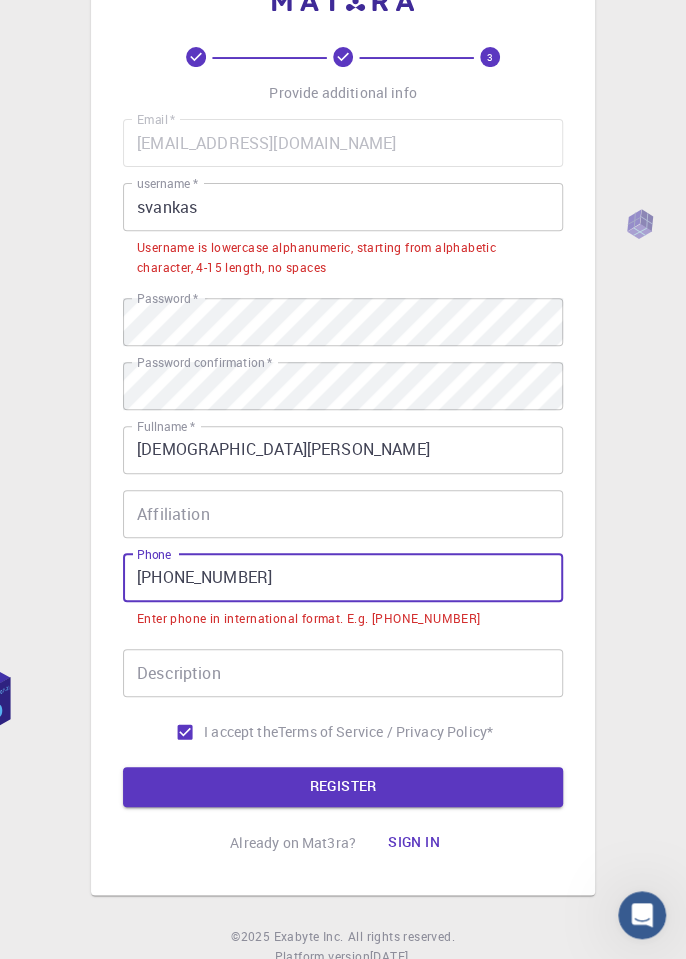 scroll, scrollTop: 73, scrollLeft: 0, axis: vertical 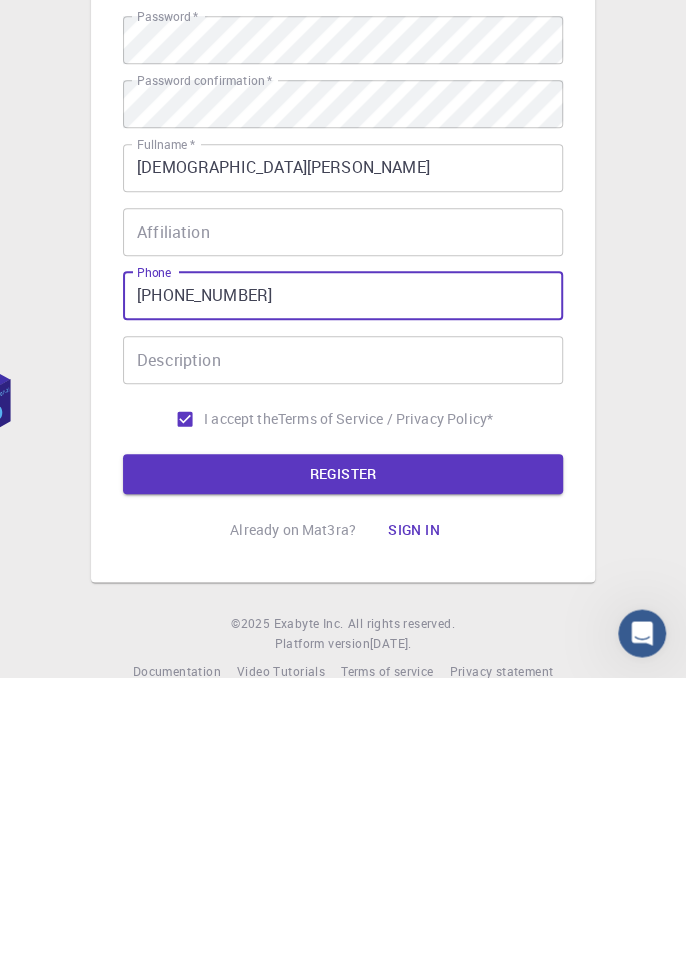 click on "REGISTER" at bounding box center [343, 756] 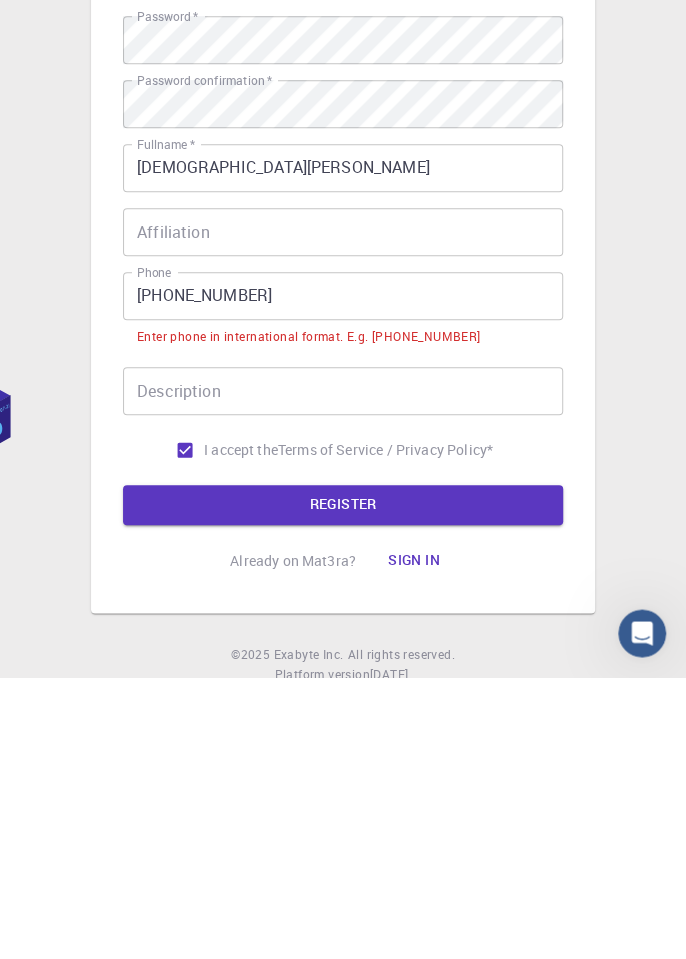 scroll, scrollTop: 73, scrollLeft: 0, axis: vertical 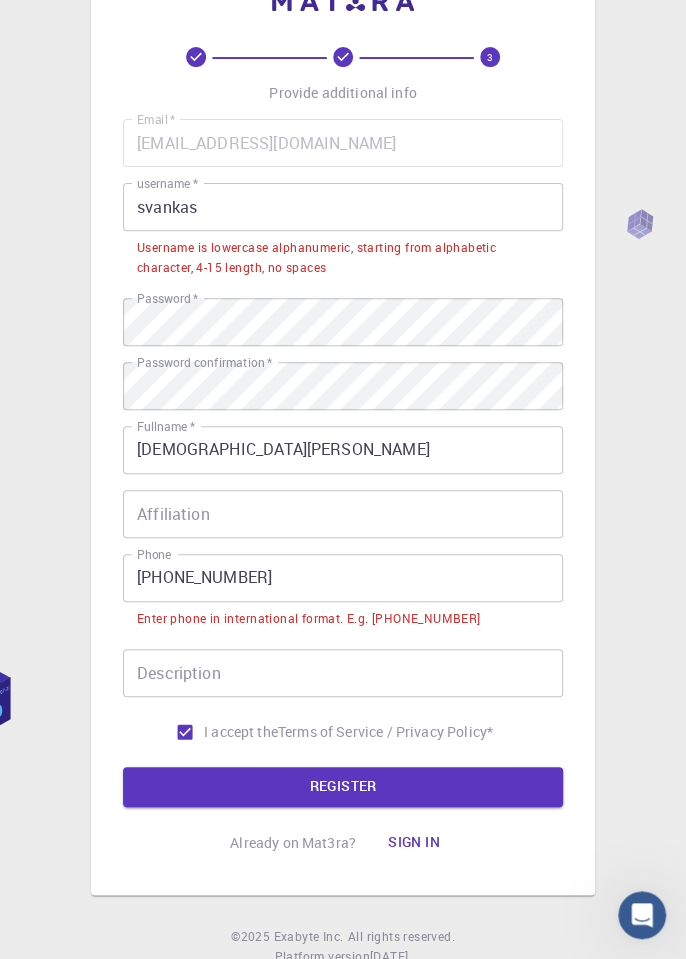 click on "[PHONE_NUMBER]" at bounding box center (343, 578) 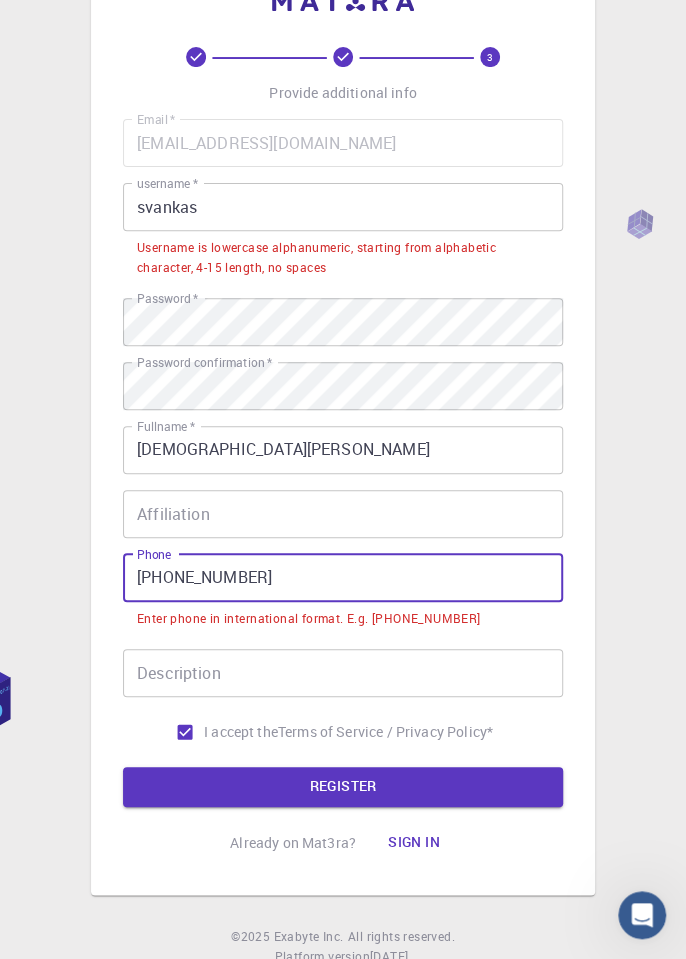 scroll, scrollTop: 73, scrollLeft: 0, axis: vertical 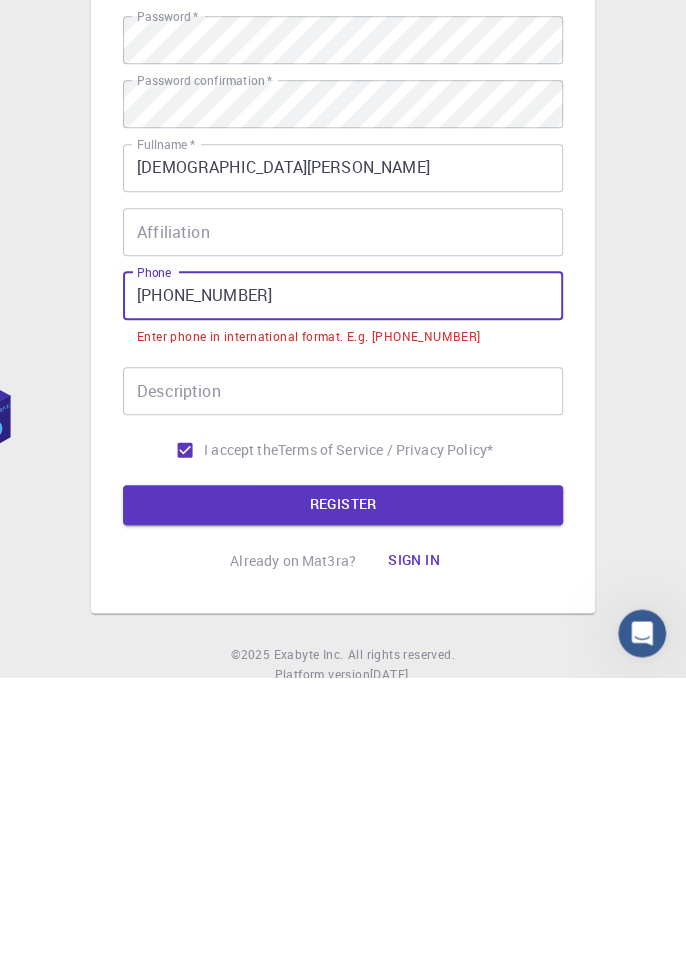 click on "[PHONE_NUMBER]" at bounding box center [343, 578] 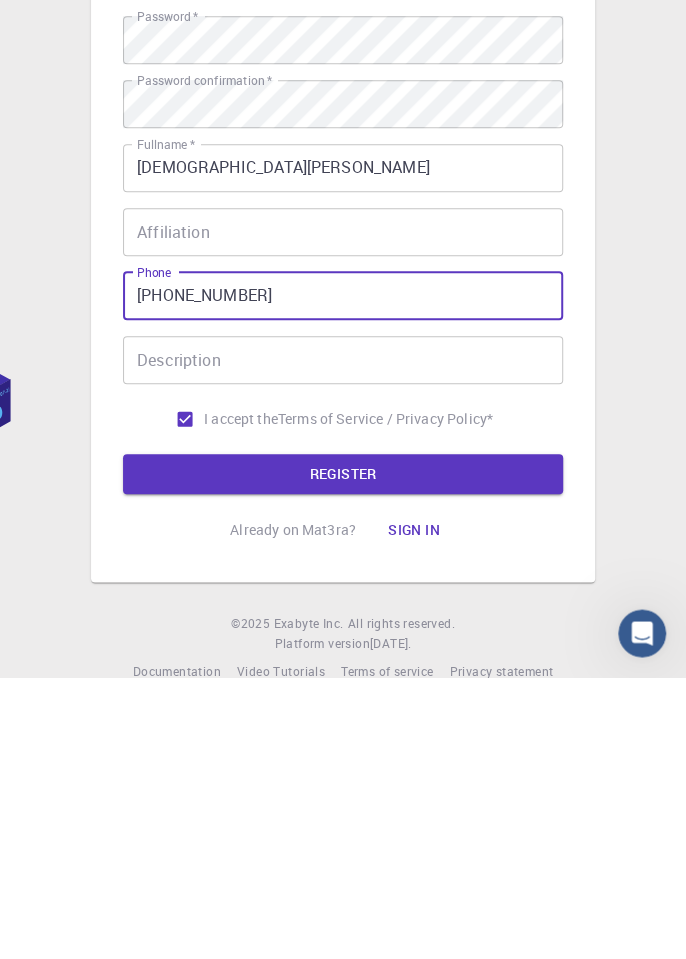type on "[PHONE_NUMBER]" 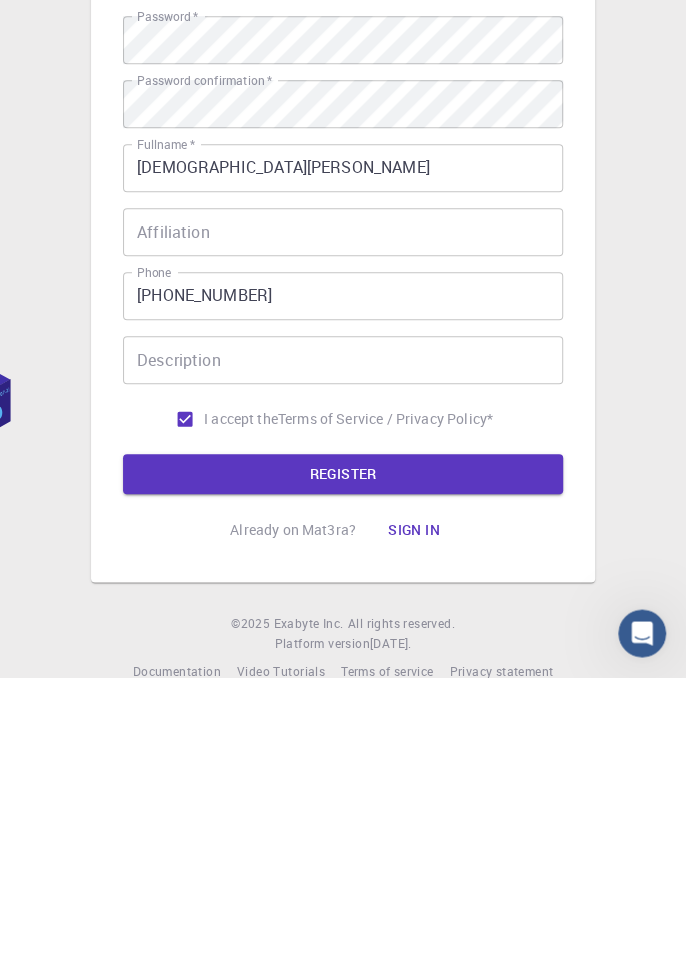 scroll, scrollTop: 73, scrollLeft: 0, axis: vertical 